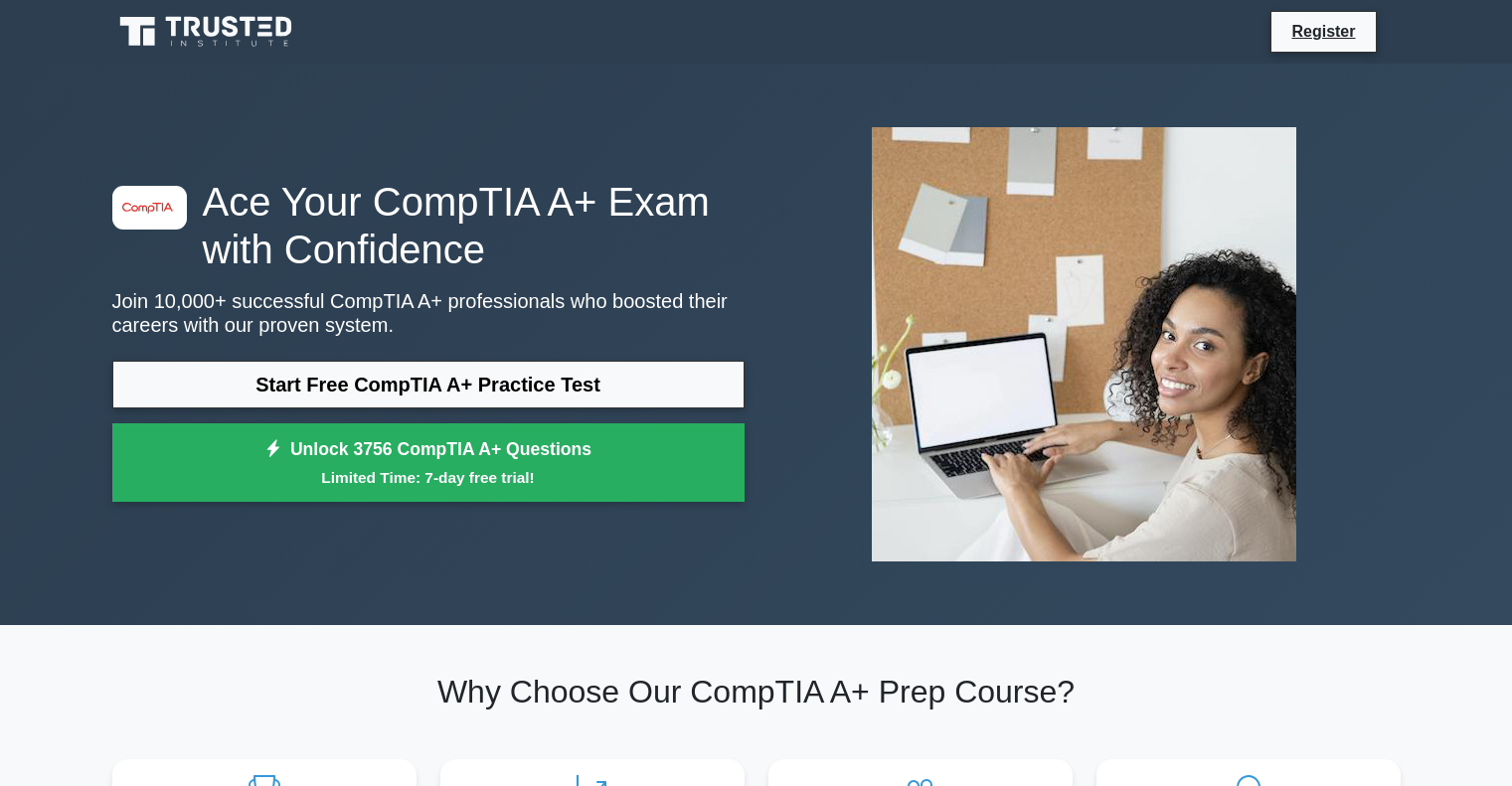 scroll, scrollTop: 0, scrollLeft: 0, axis: both 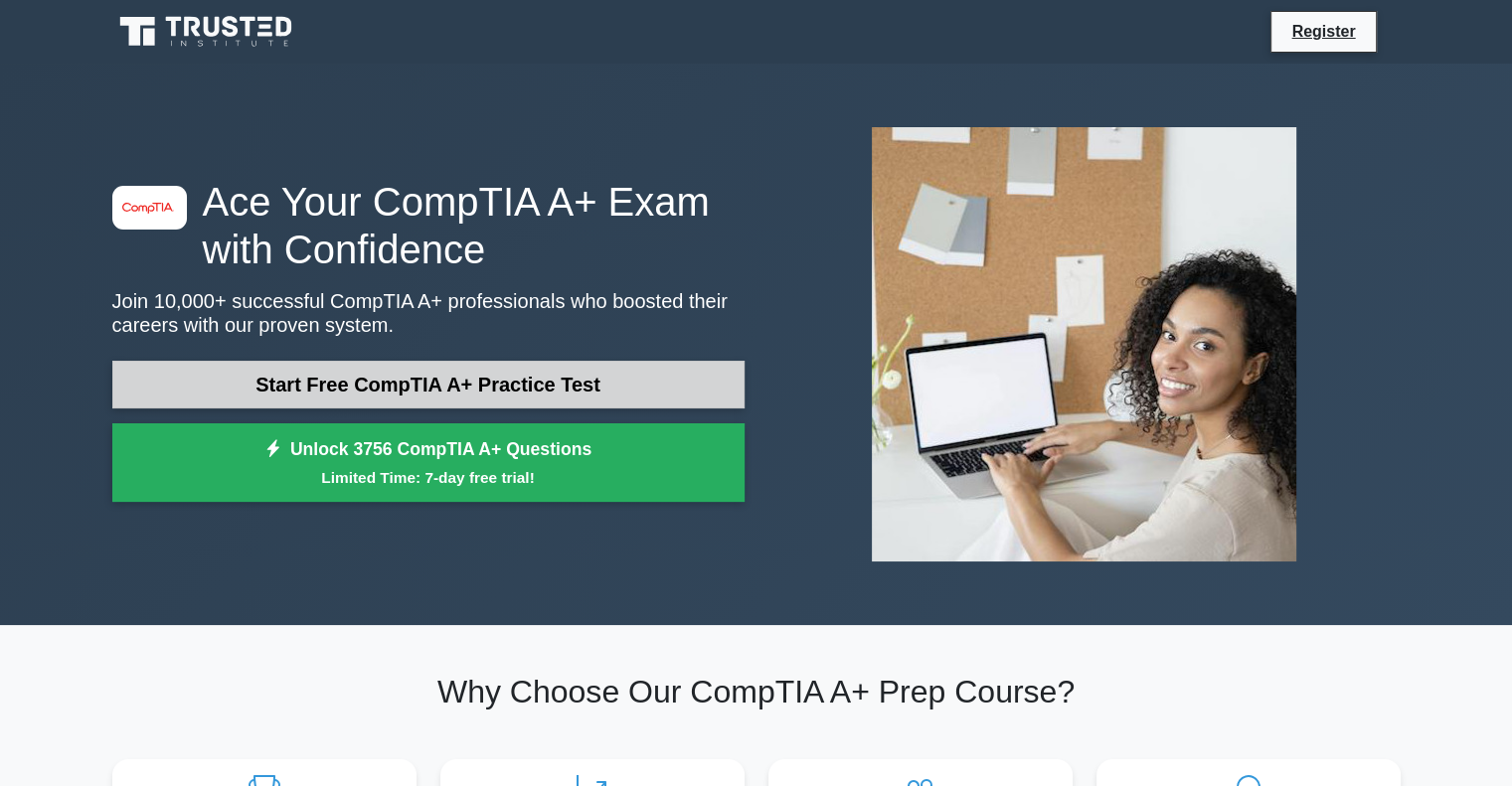 click on "Start Free CompTIA A+ Practice Test" at bounding box center [428, 385] 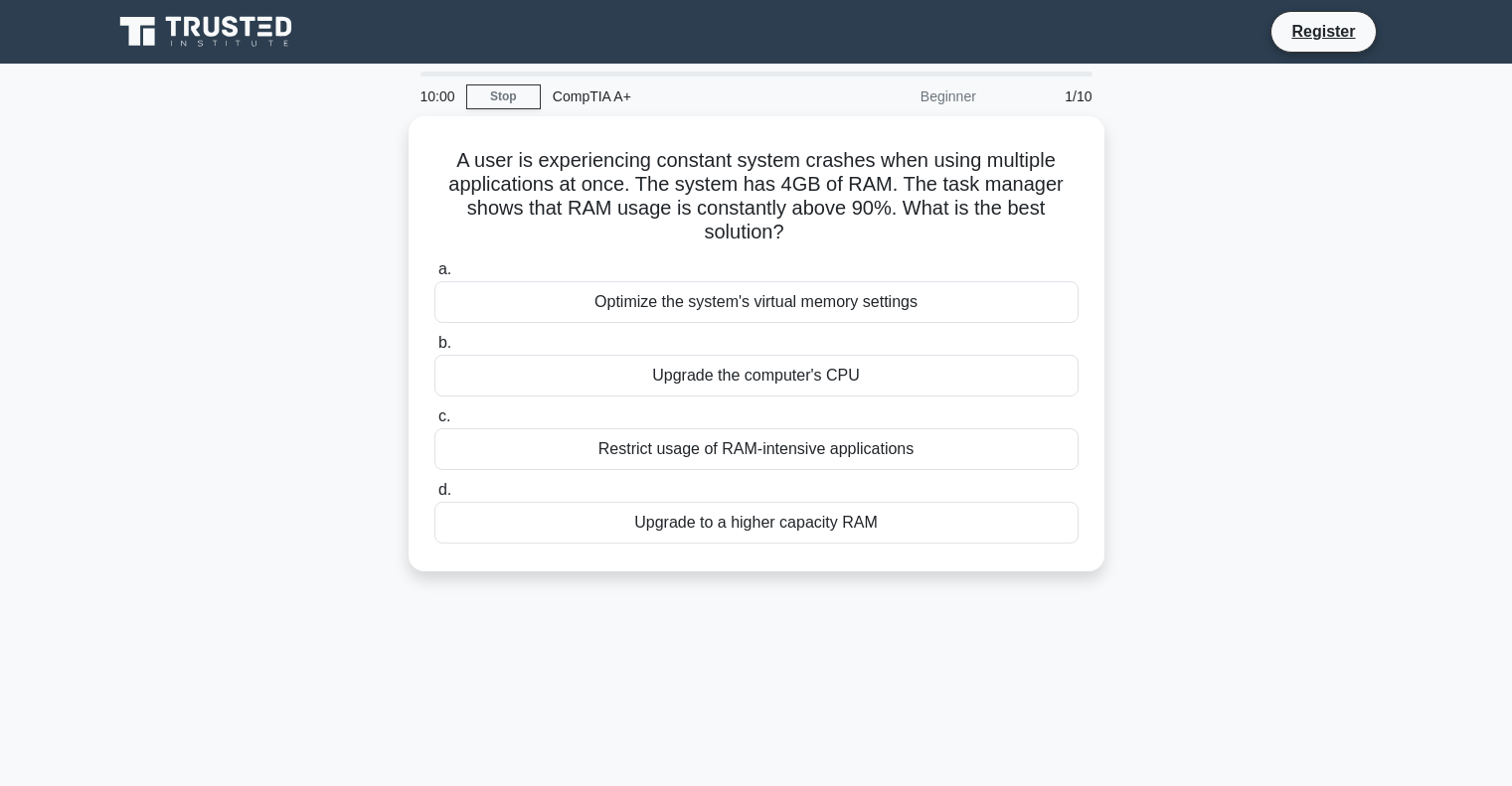 scroll, scrollTop: 0, scrollLeft: 0, axis: both 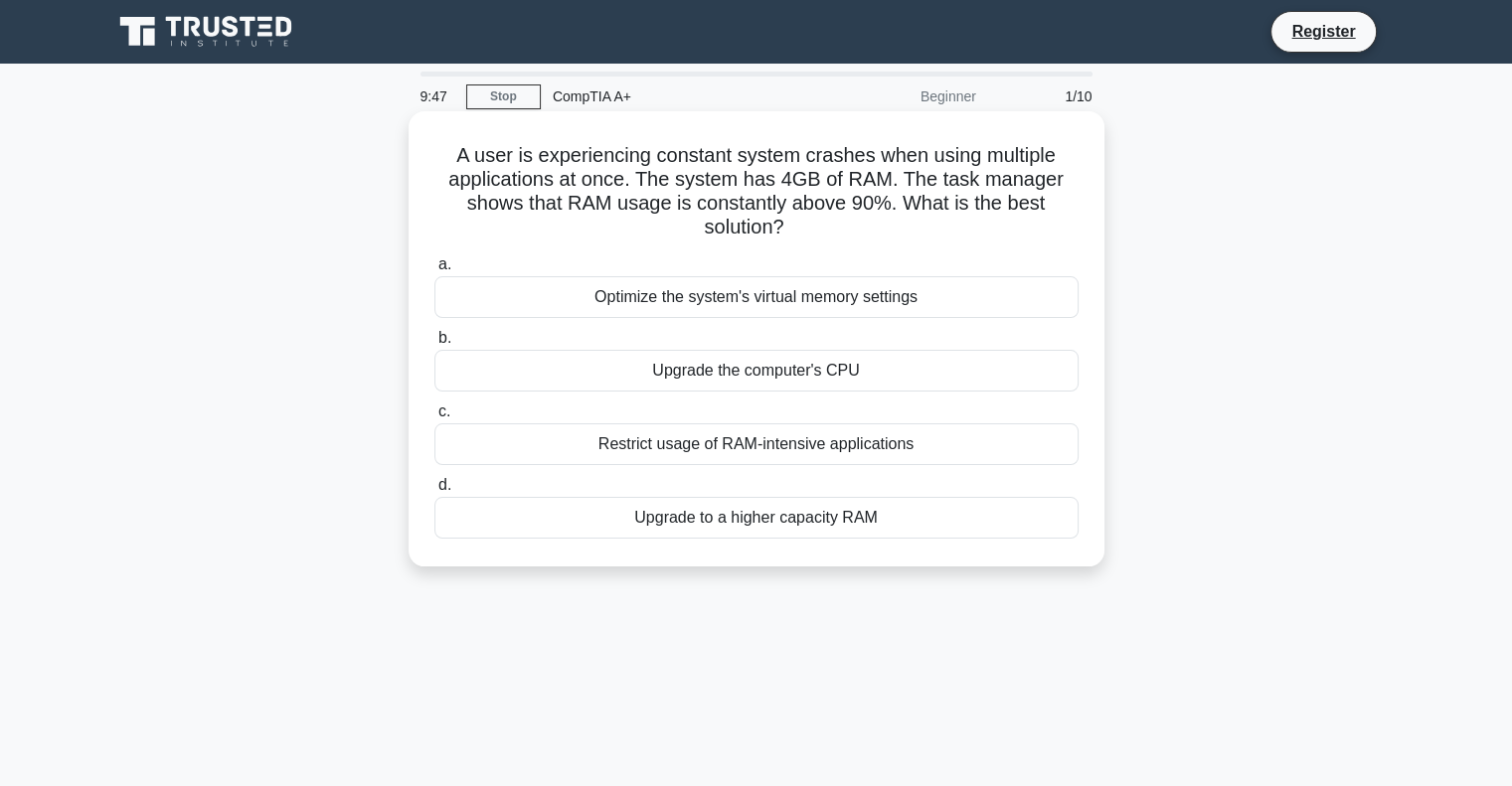 click on "Upgrade to a higher capacity RAM" at bounding box center [756, 518] 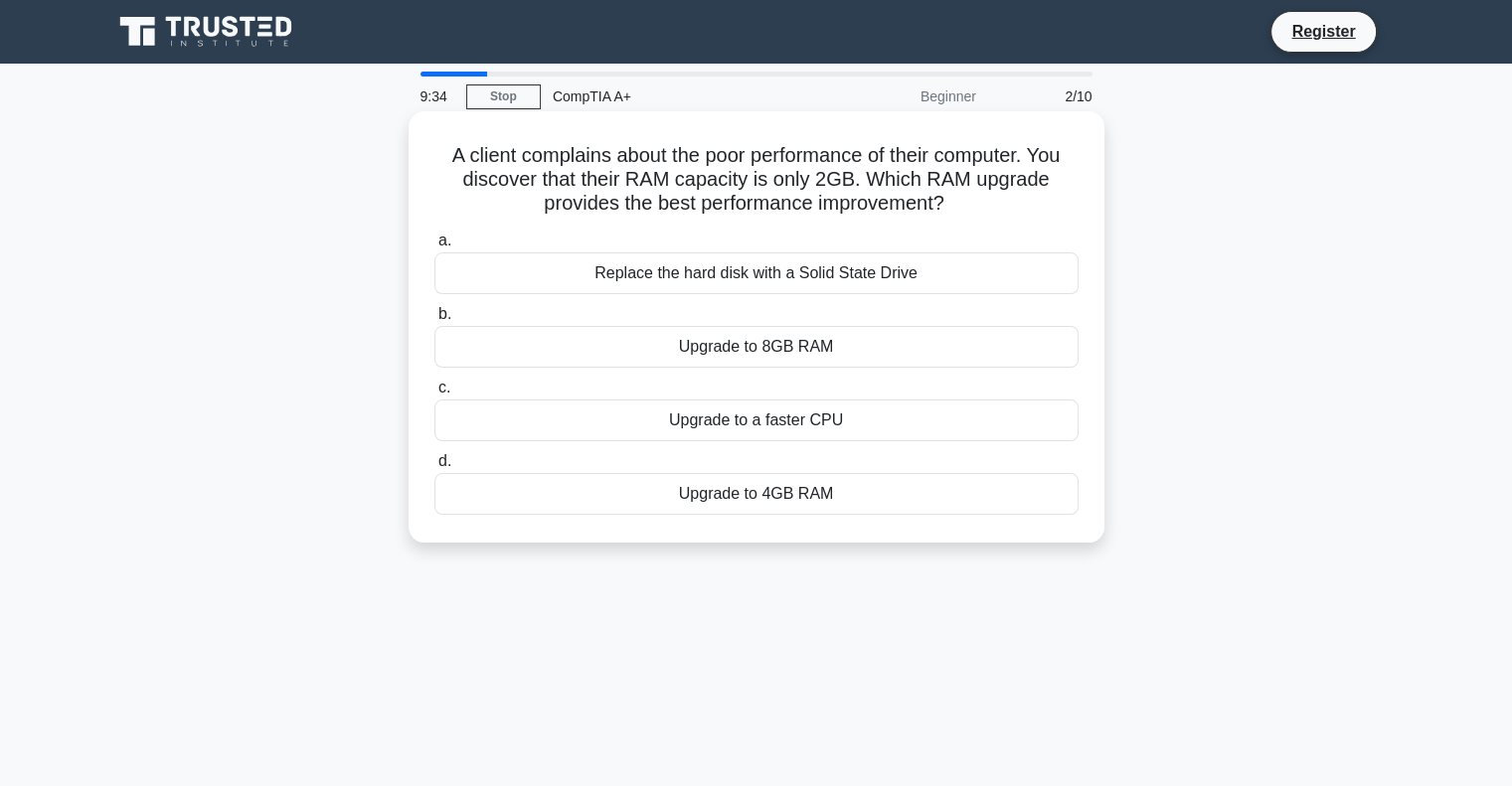 click on "Upgrade to 8GB RAM" at bounding box center [756, 347] 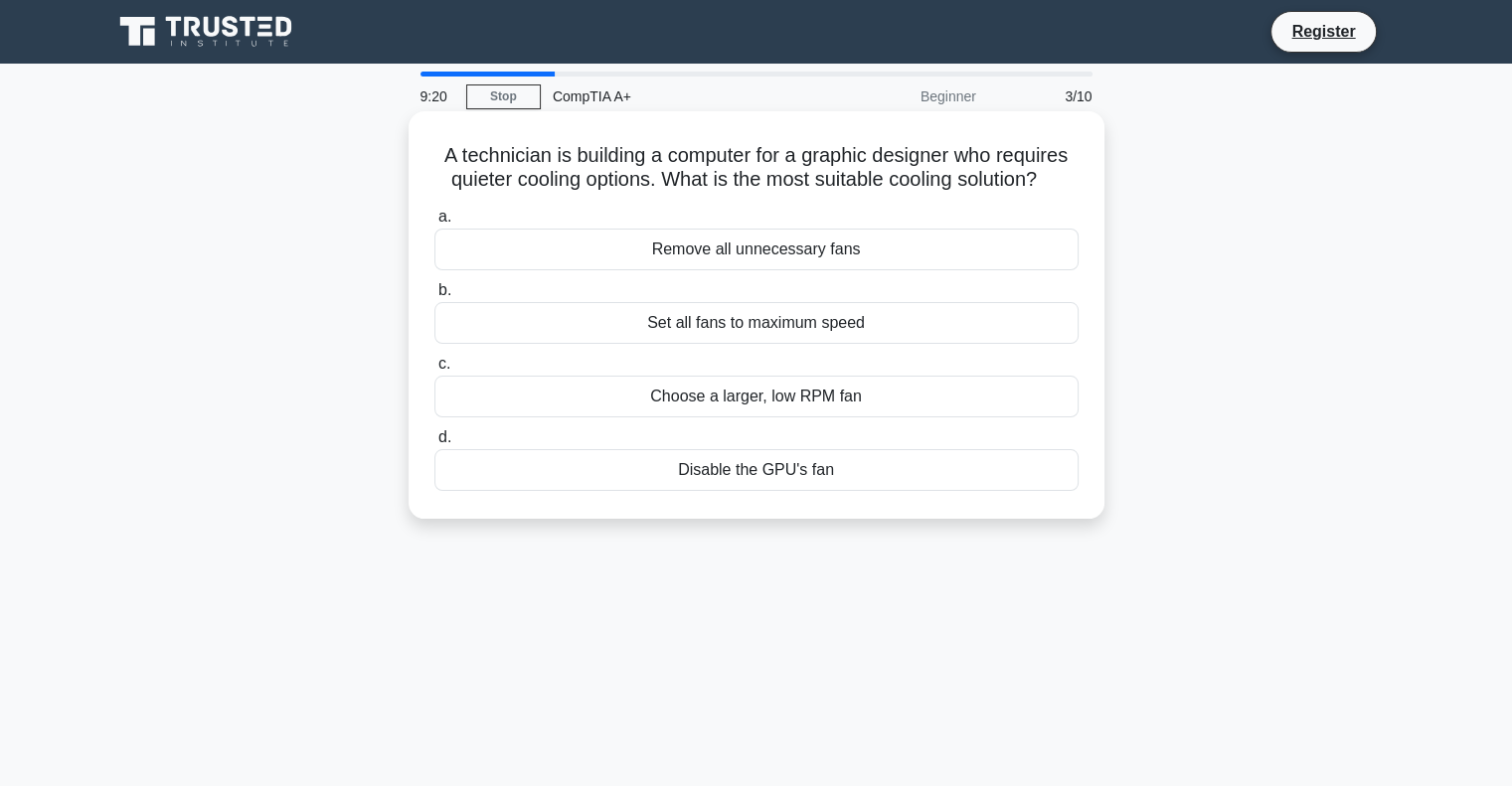 click on "Choose a larger, low RPM fan" at bounding box center (756, 396) 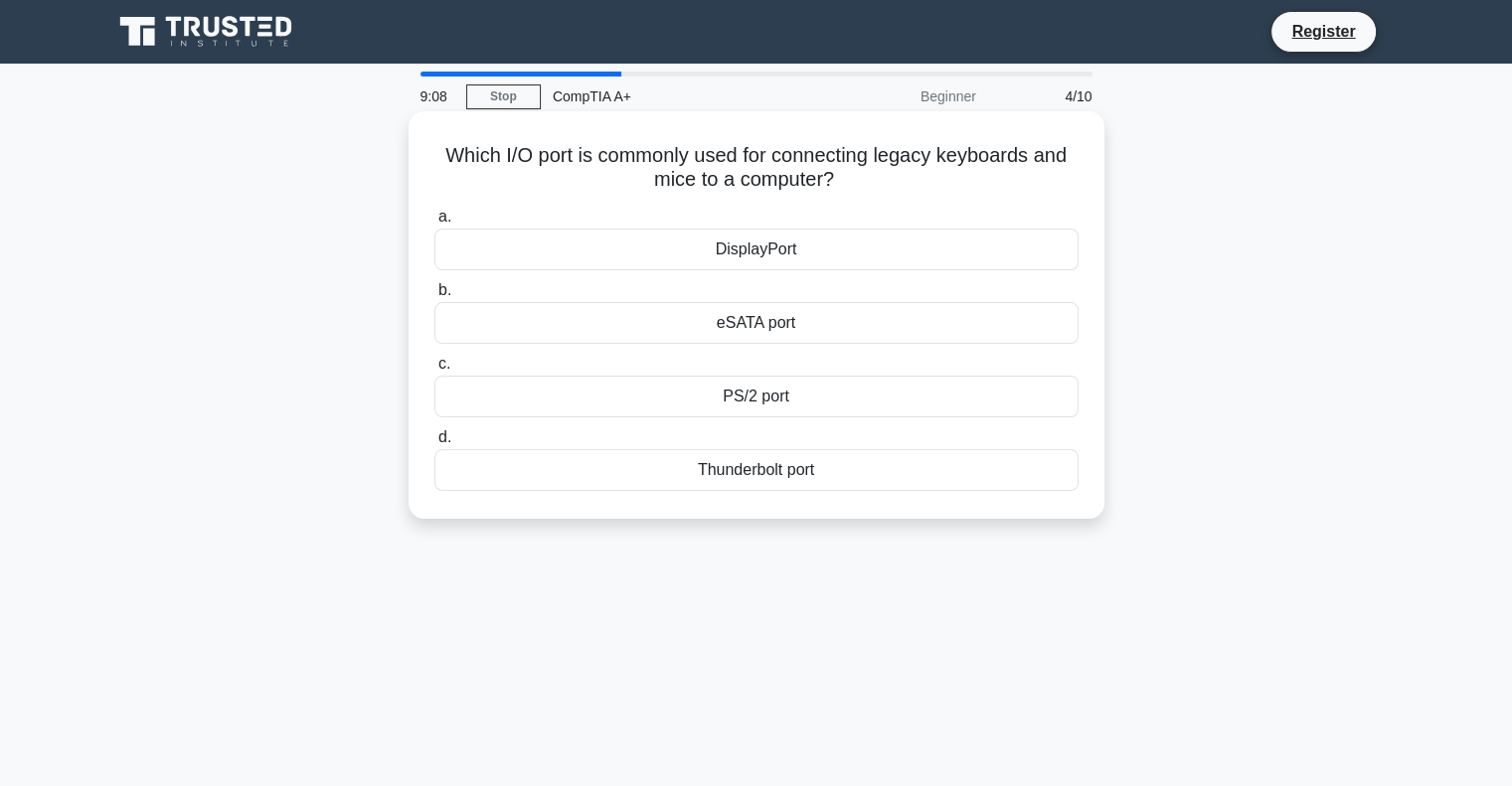 click on "PS/2 port" at bounding box center [756, 396] 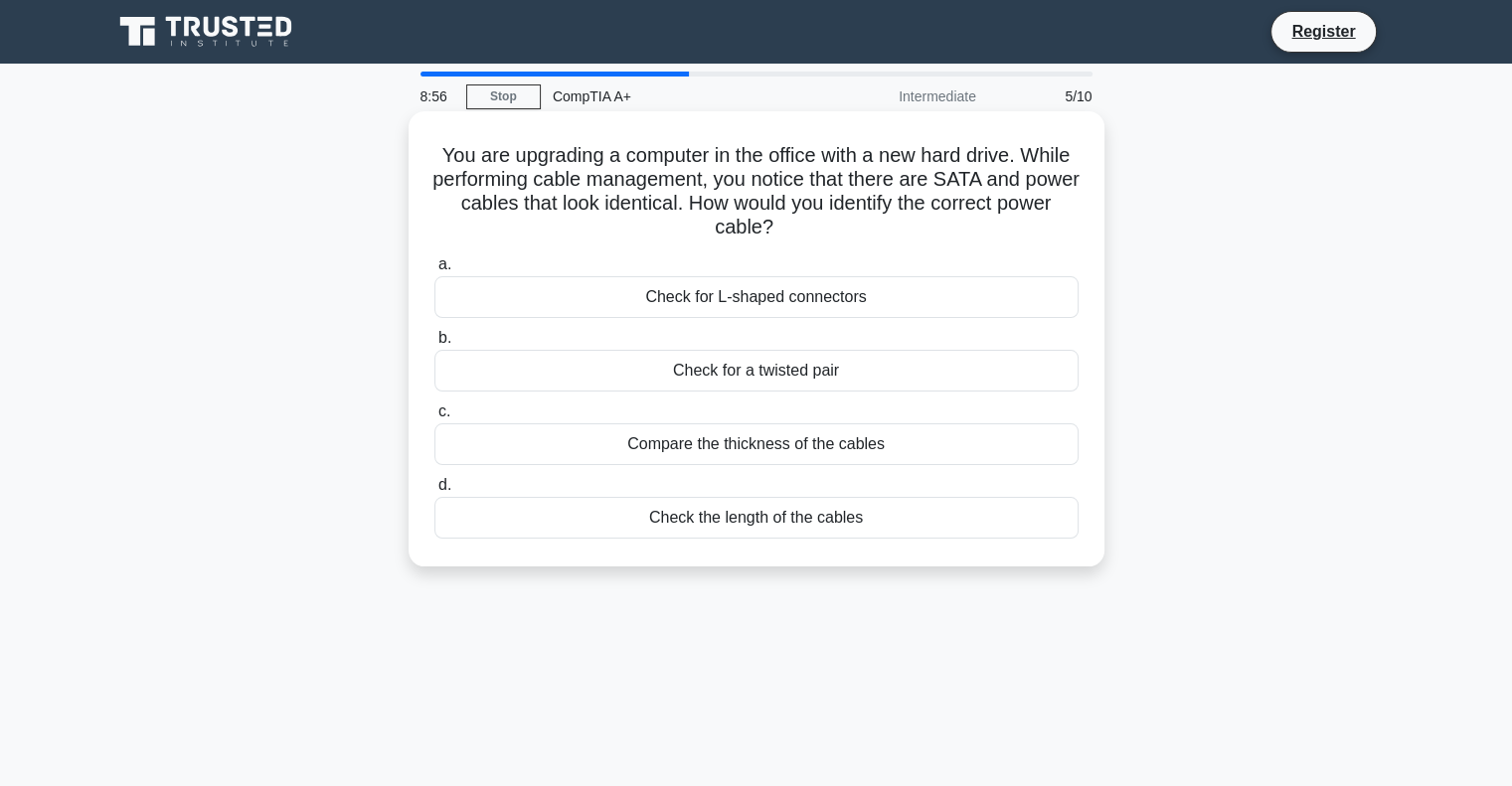 click on "Check for L-shaped connectors" at bounding box center [756, 297] 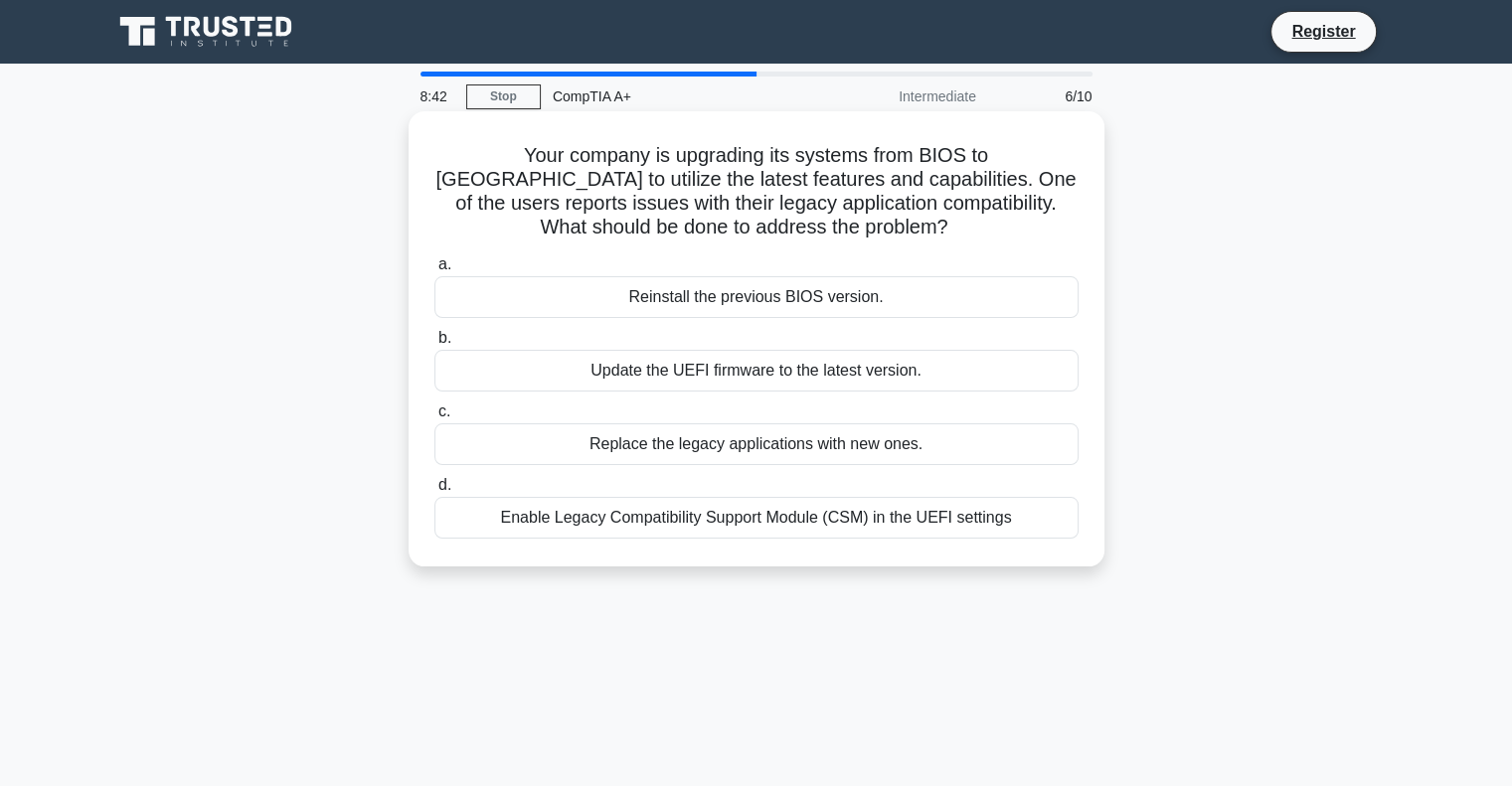 click on "Enable Legacy Compatibility Support Module (CSM) in the UEFI settings" at bounding box center (756, 518) 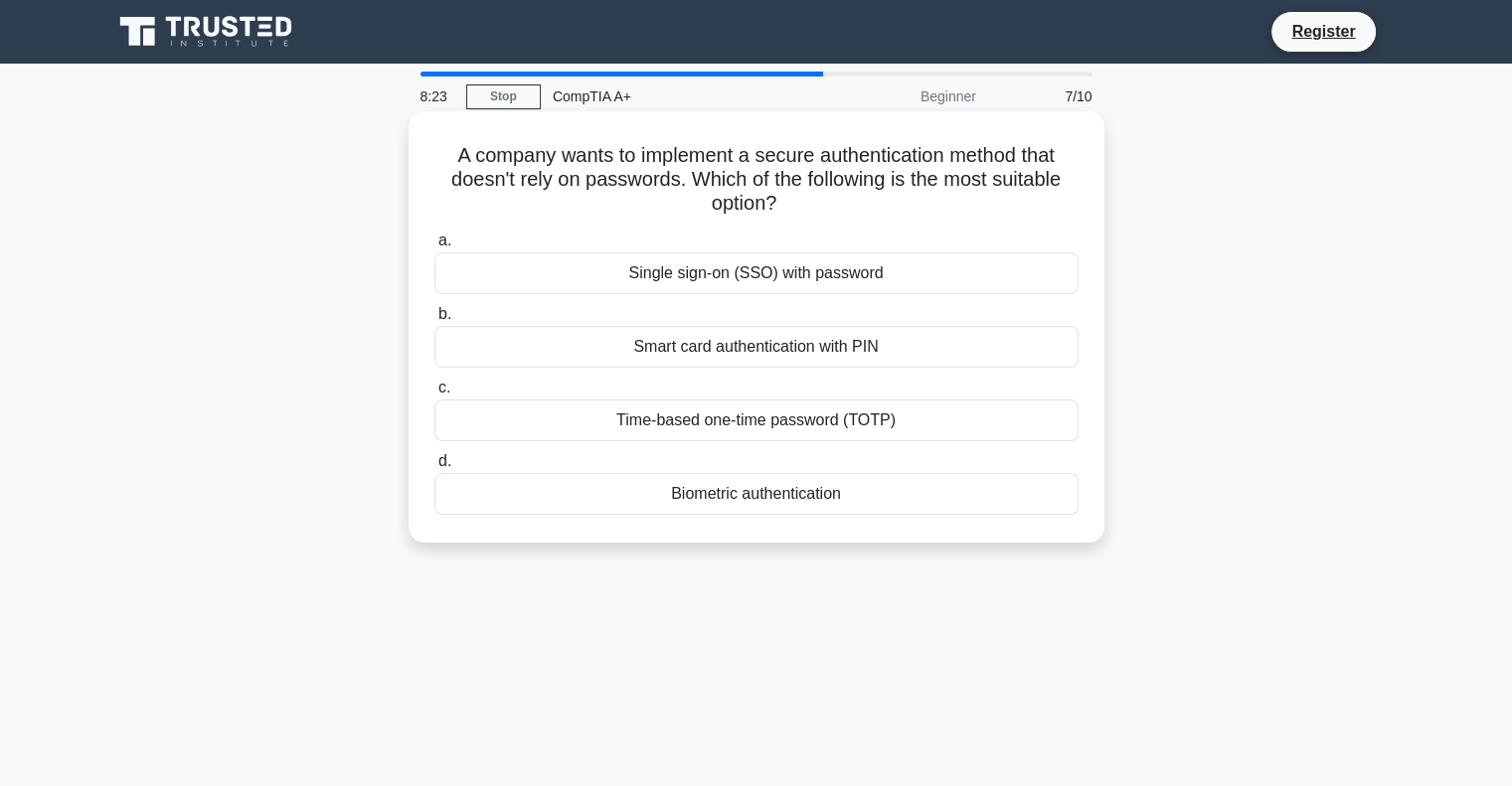 click on "Biometric authentication" at bounding box center [756, 494] 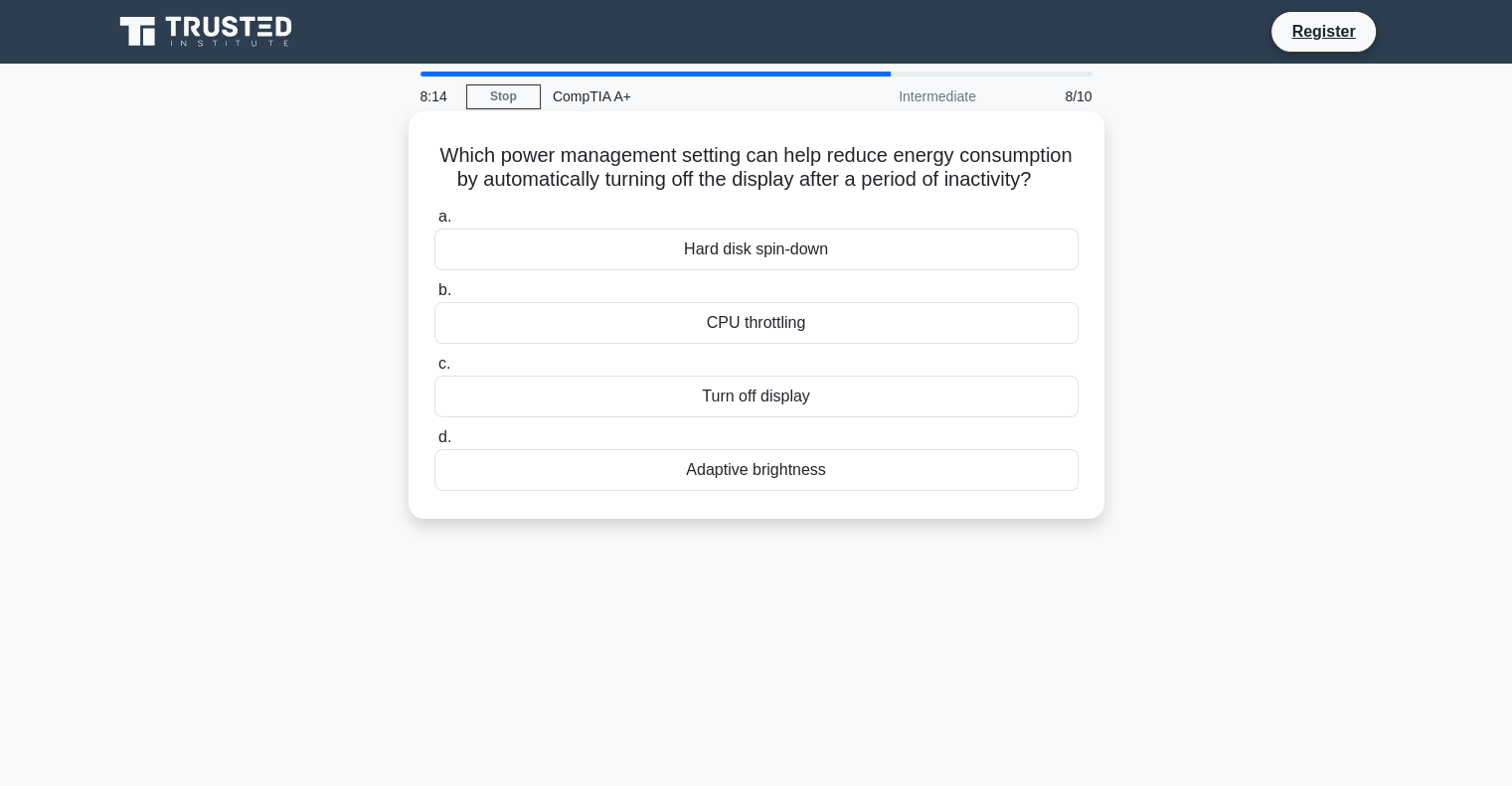 click on "Turn off display" at bounding box center [756, 396] 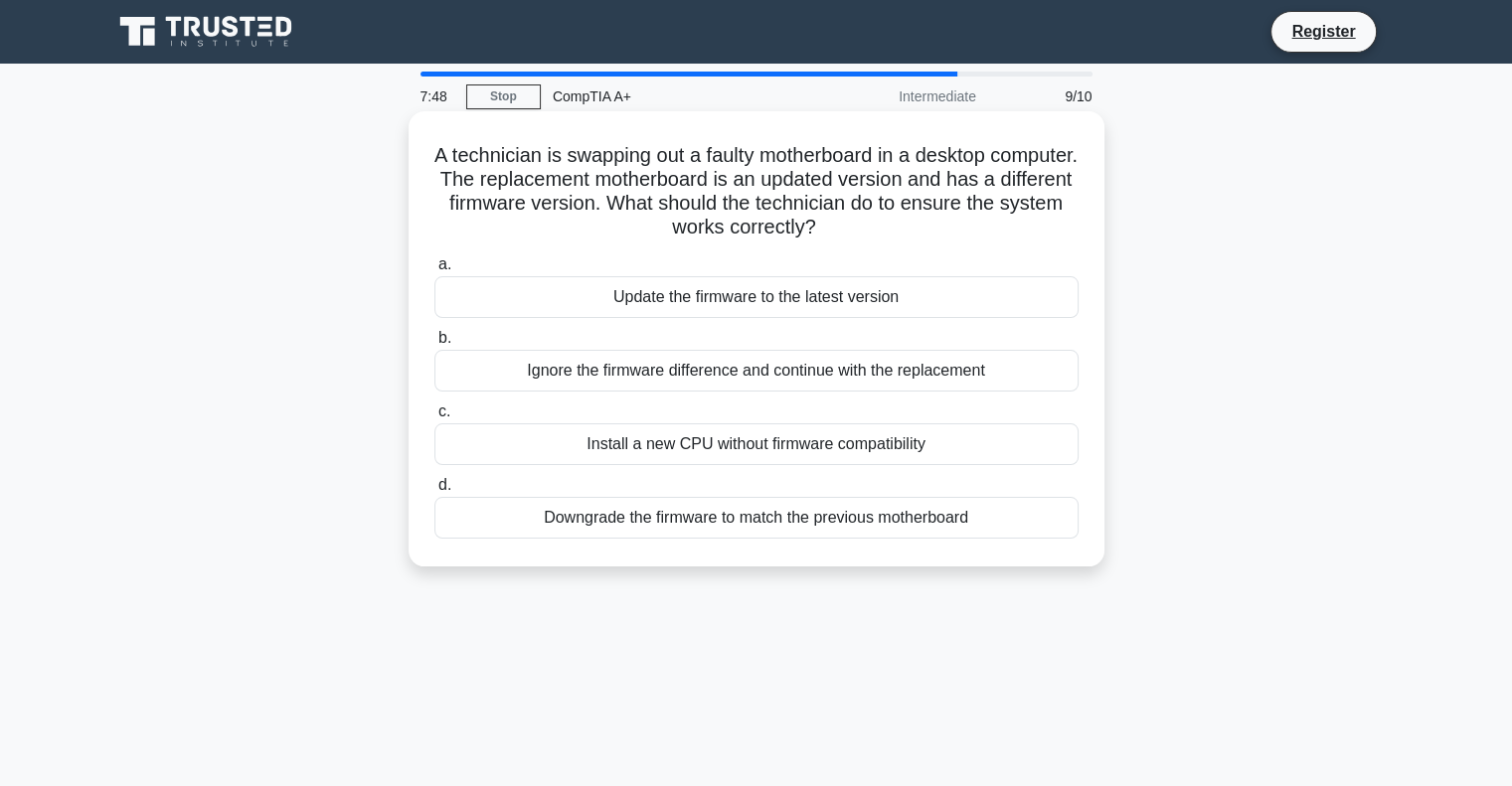 click on "Update the firmware to the latest version" at bounding box center [756, 297] 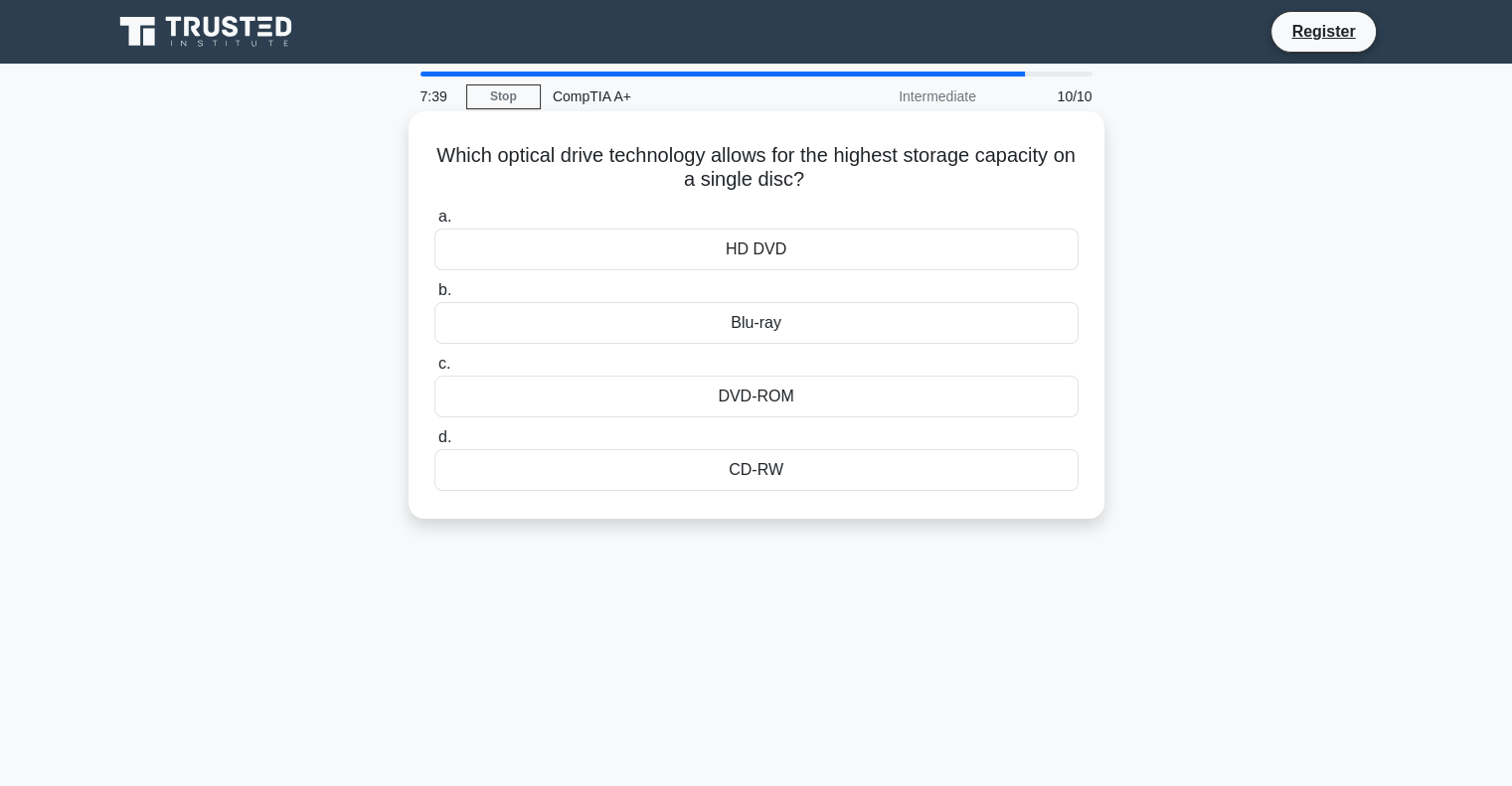 click on "Blu-ray" at bounding box center [756, 323] 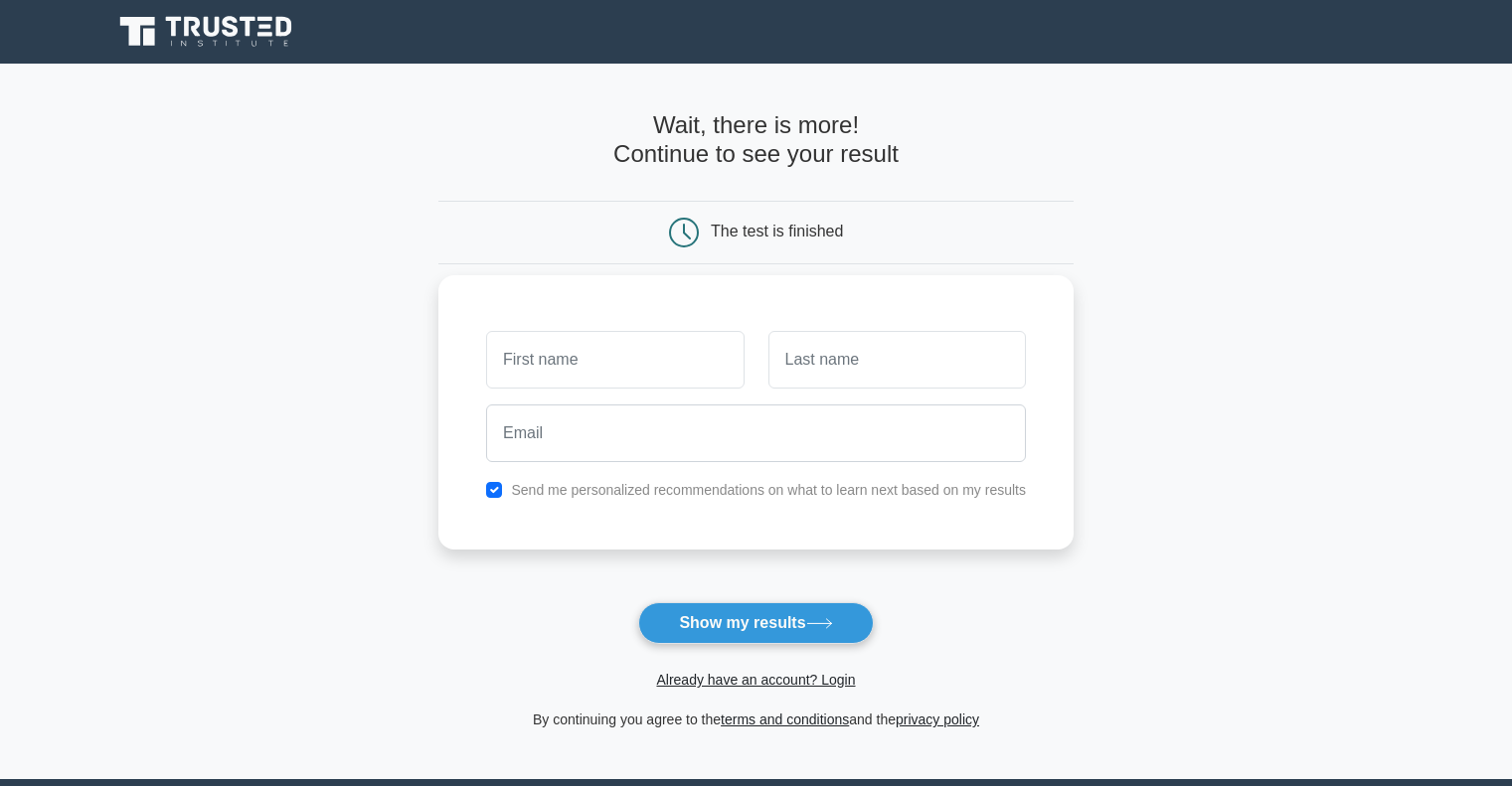 scroll, scrollTop: 0, scrollLeft: 0, axis: both 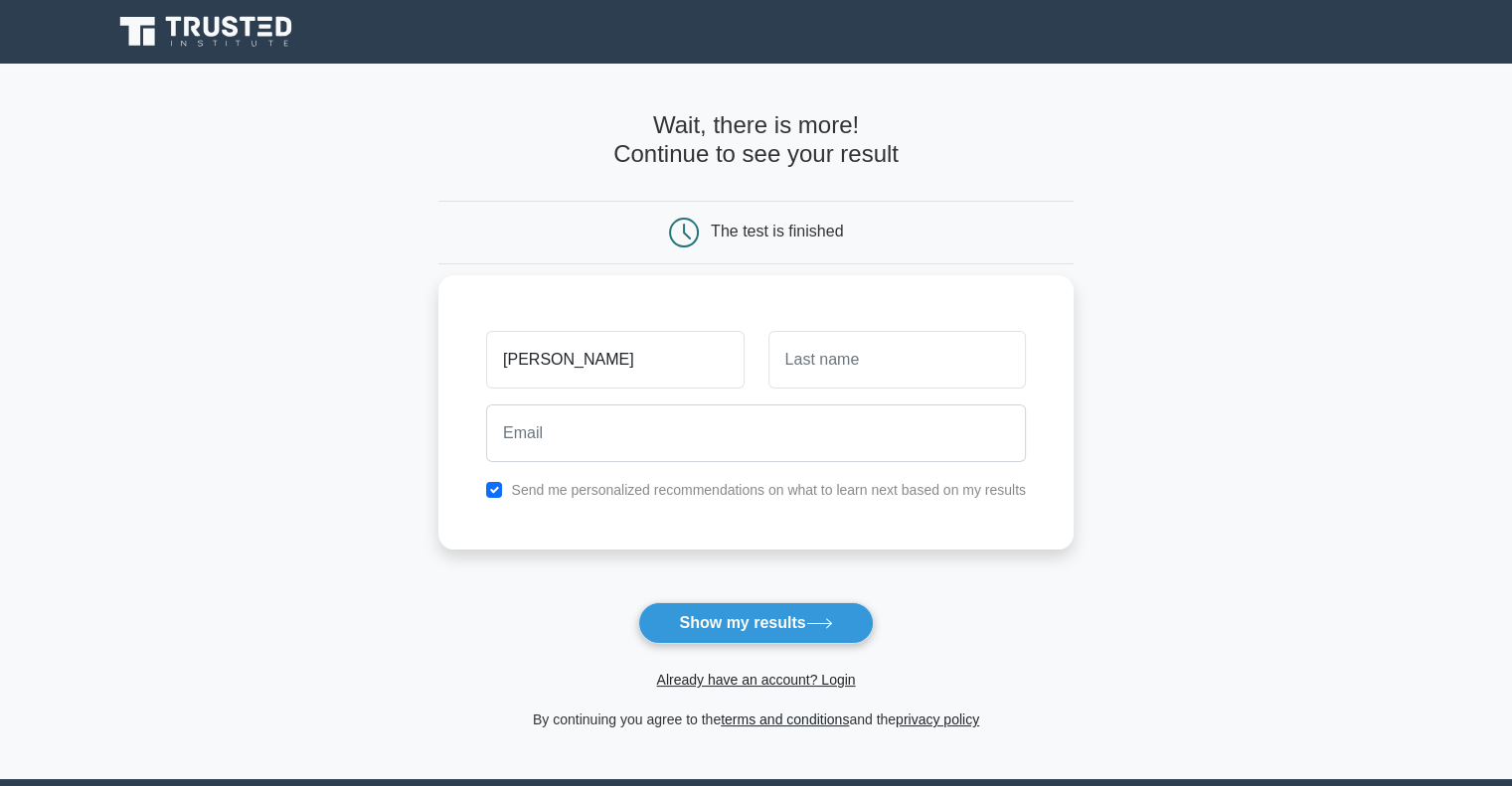 type on "[PERSON_NAME]" 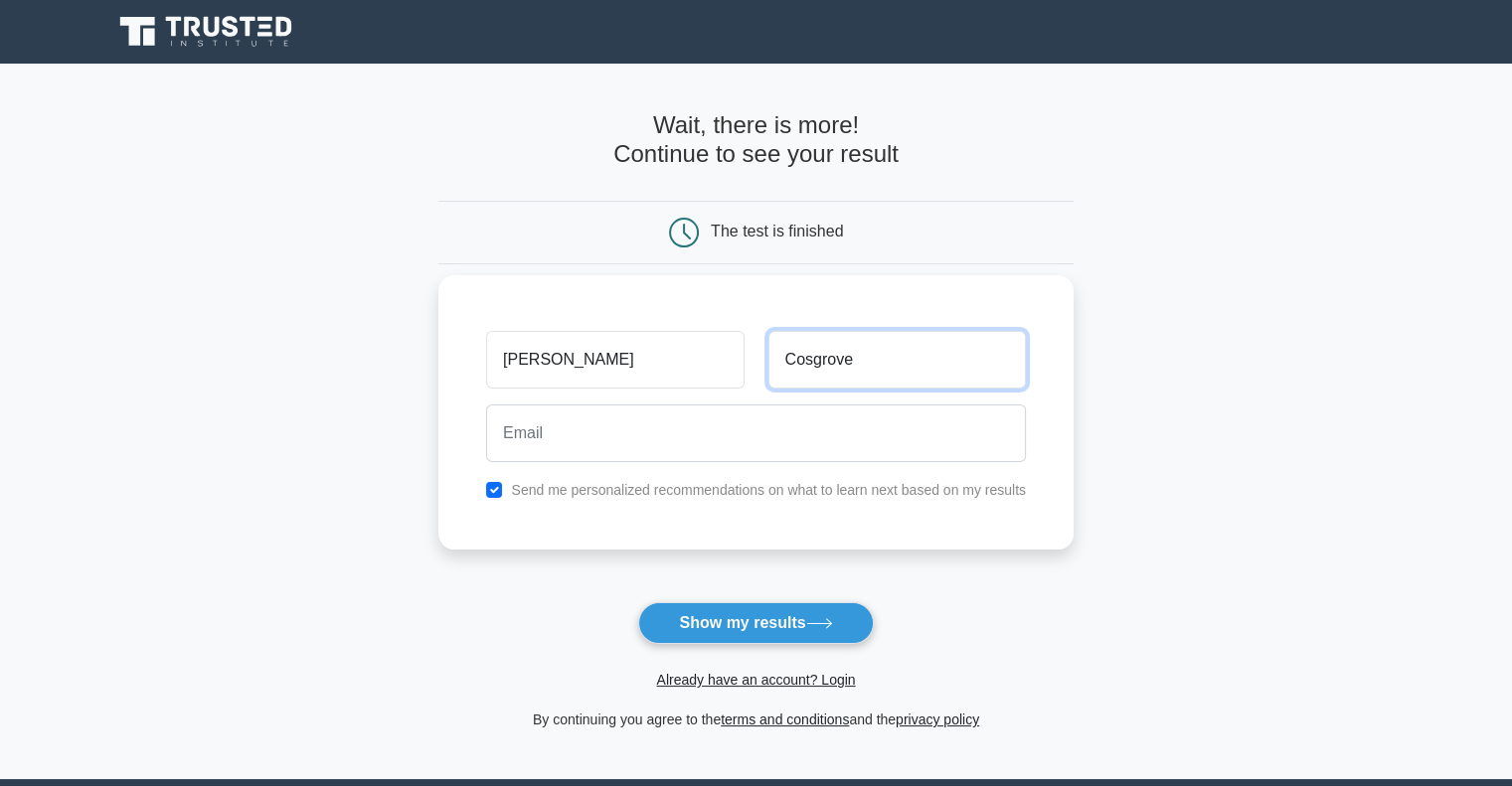 type on "Cosgrove" 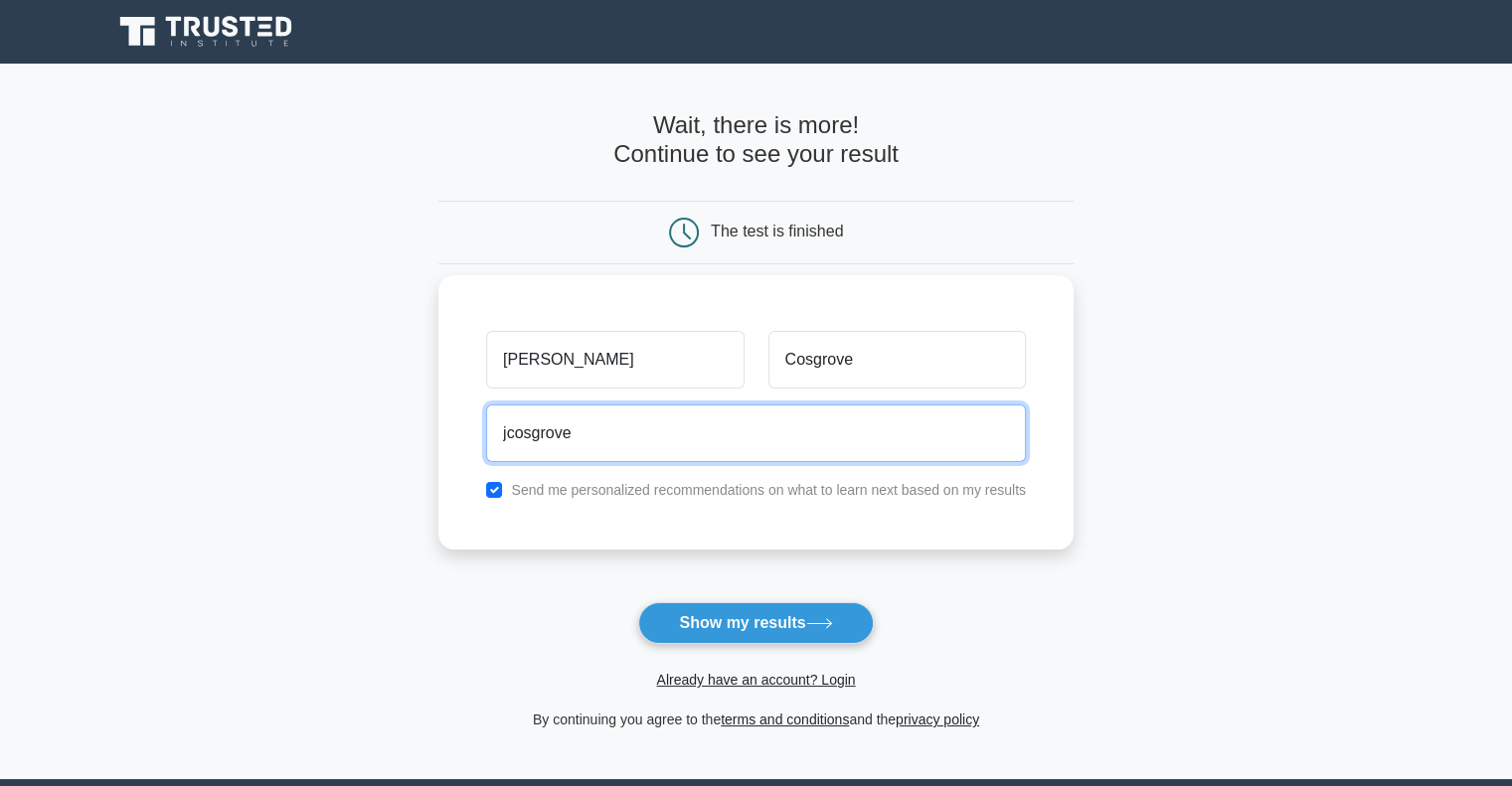 type on "[EMAIL_ADDRESS][DOMAIN_NAME]" 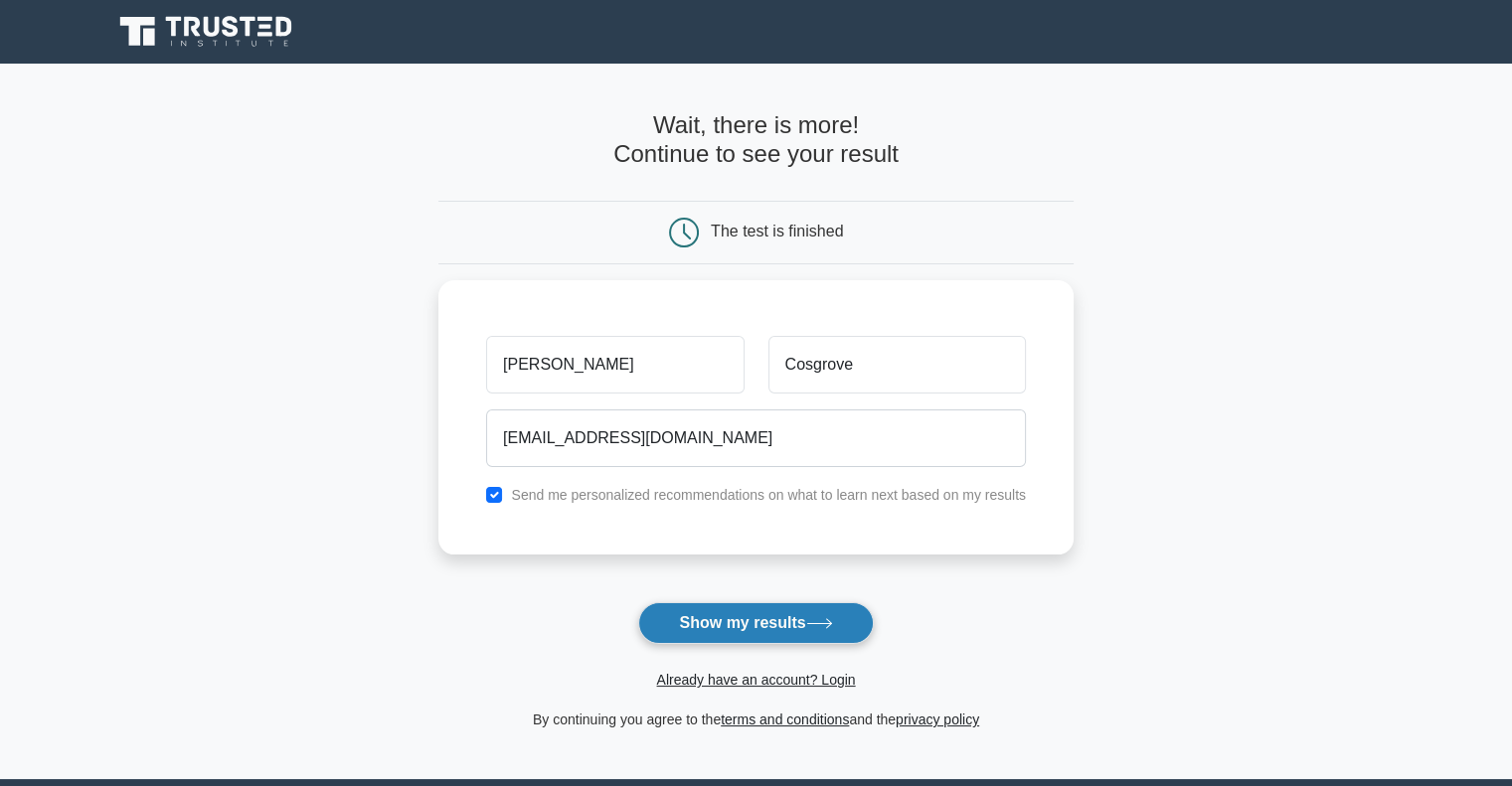 click on "Show my results" at bounding box center (756, 623) 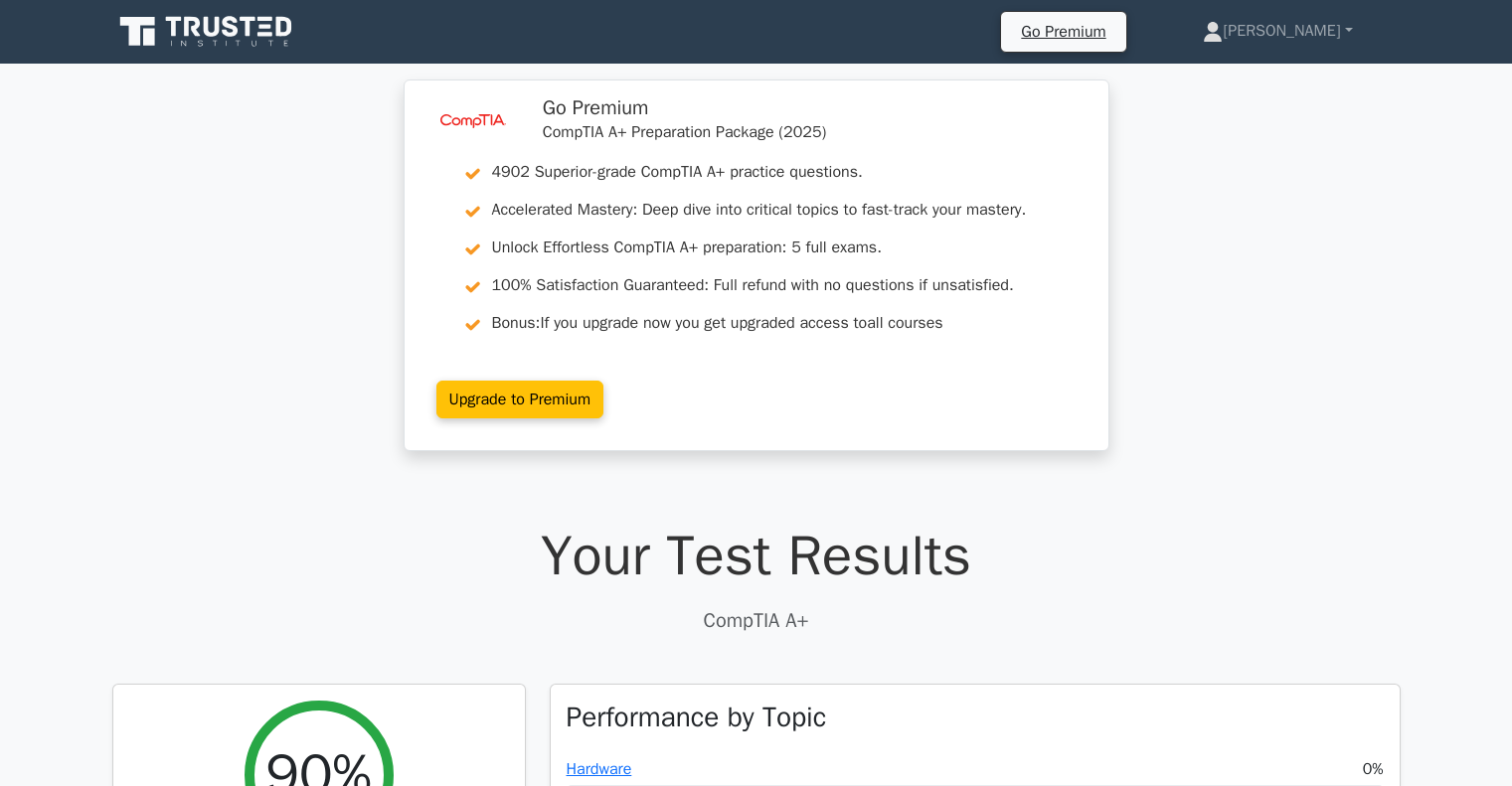 scroll, scrollTop: 0, scrollLeft: 0, axis: both 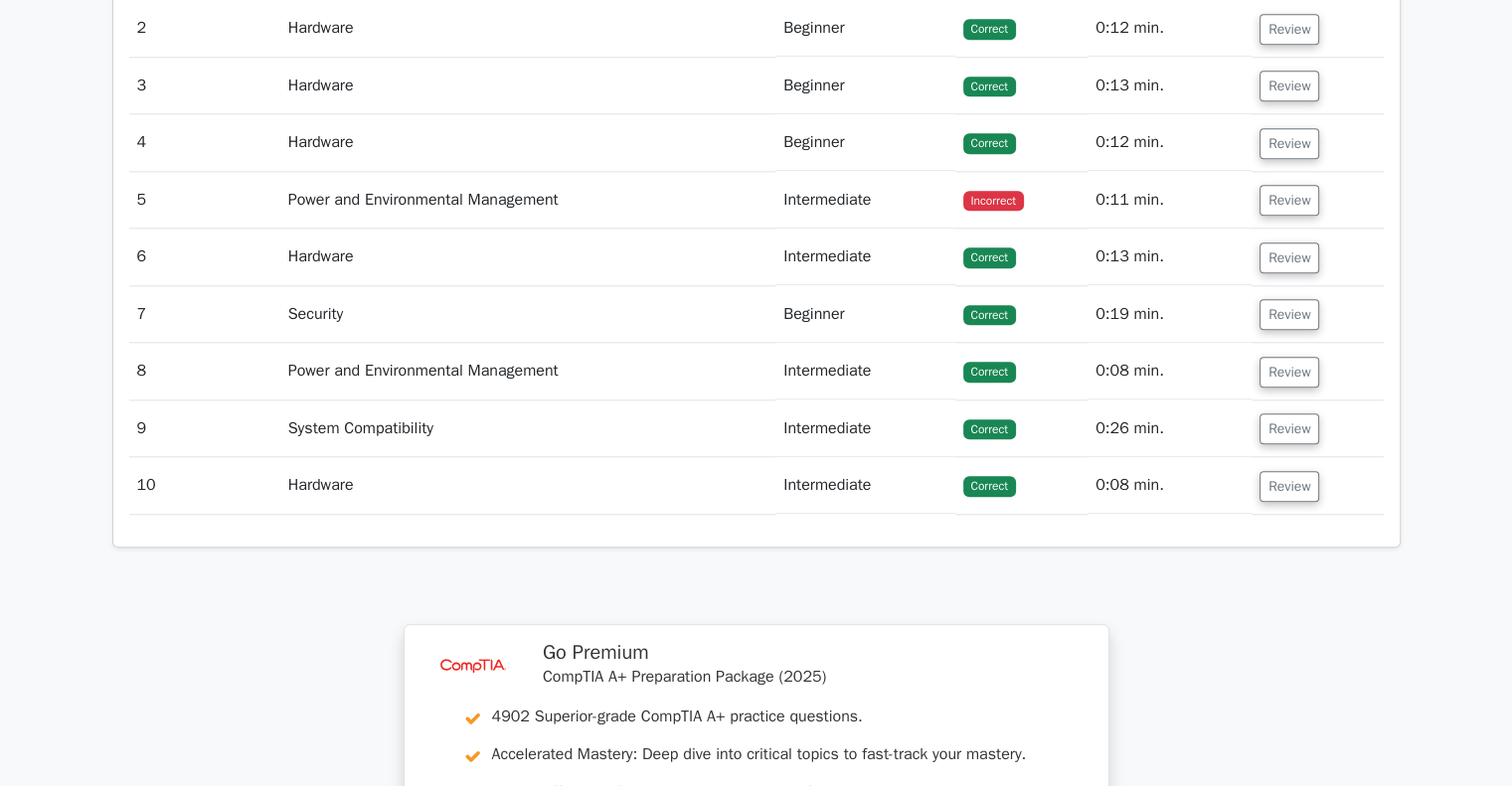 click on "Power and Environmental Management" at bounding box center [528, 200] 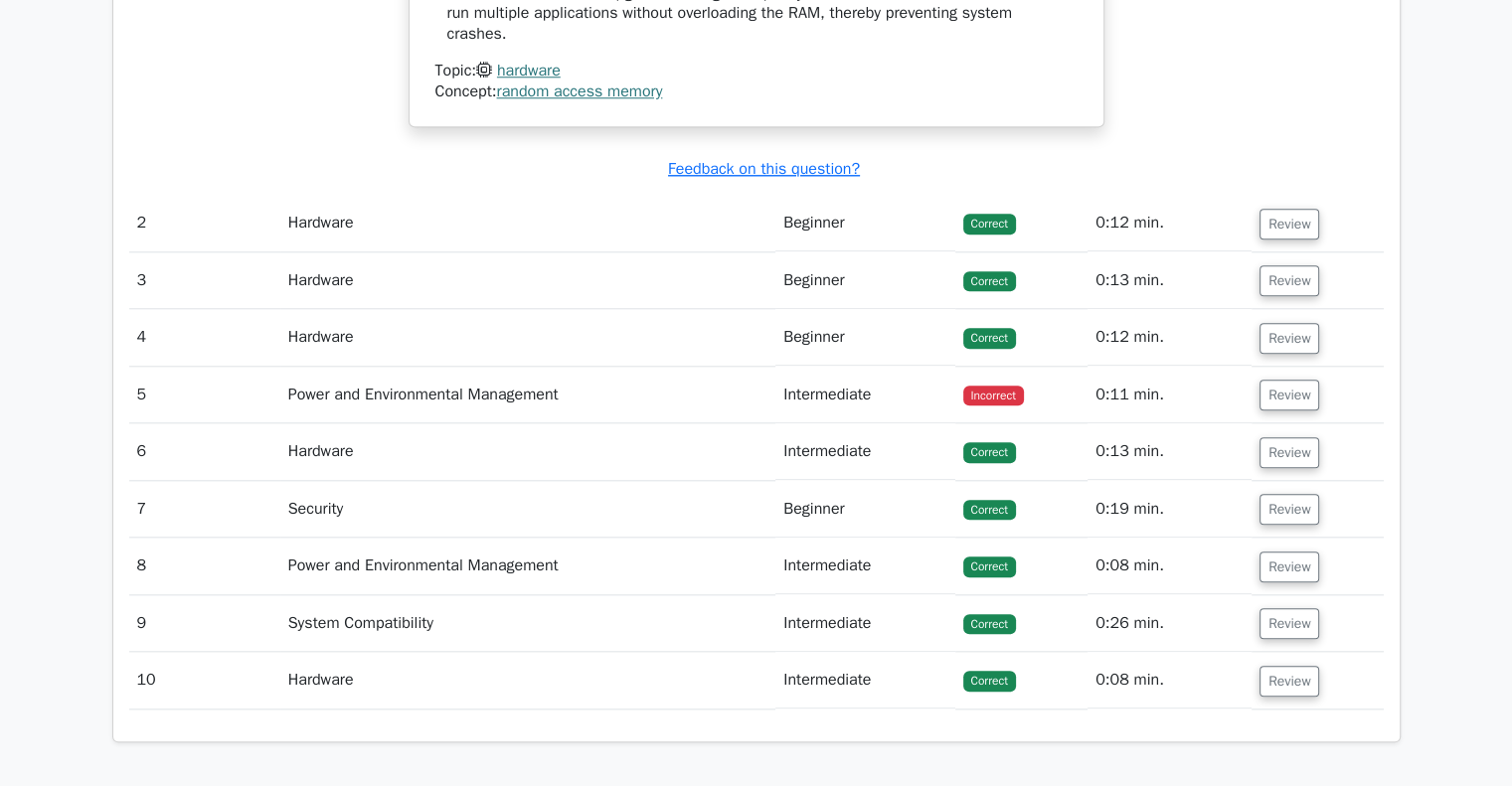 scroll, scrollTop: 1962, scrollLeft: 0, axis: vertical 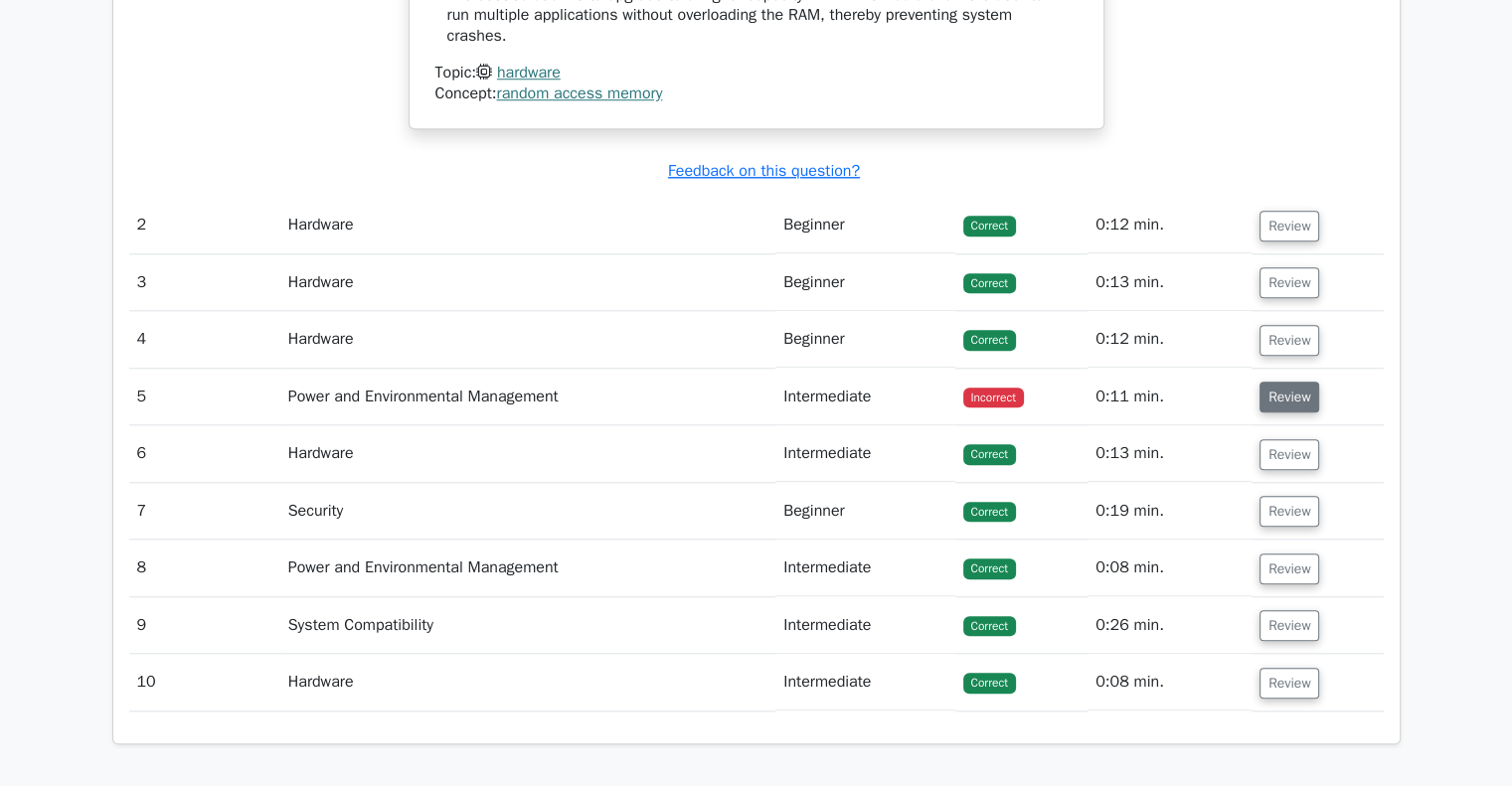 click on "Review" at bounding box center [1289, 396] 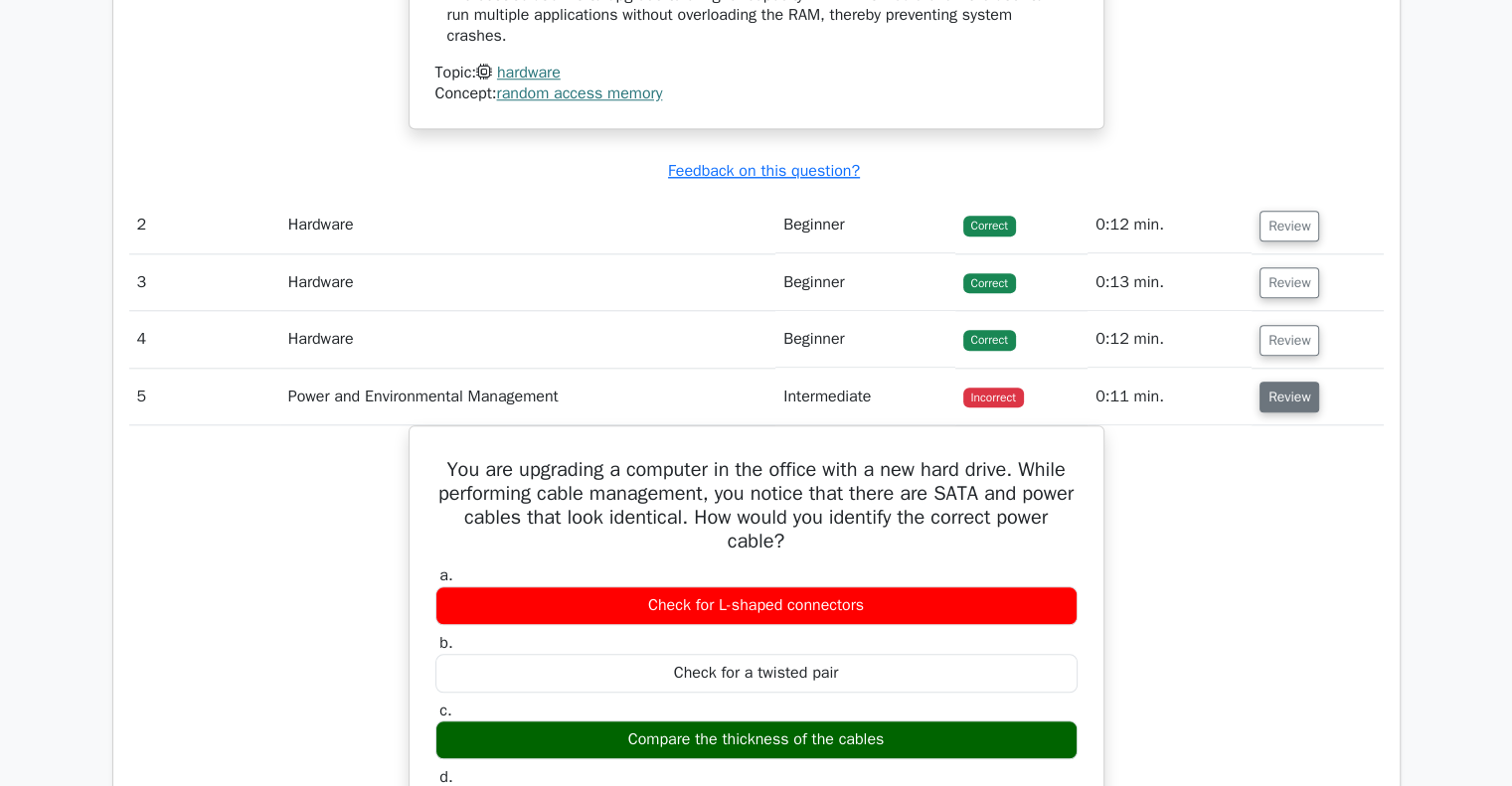 click on "Review" at bounding box center [1289, 396] 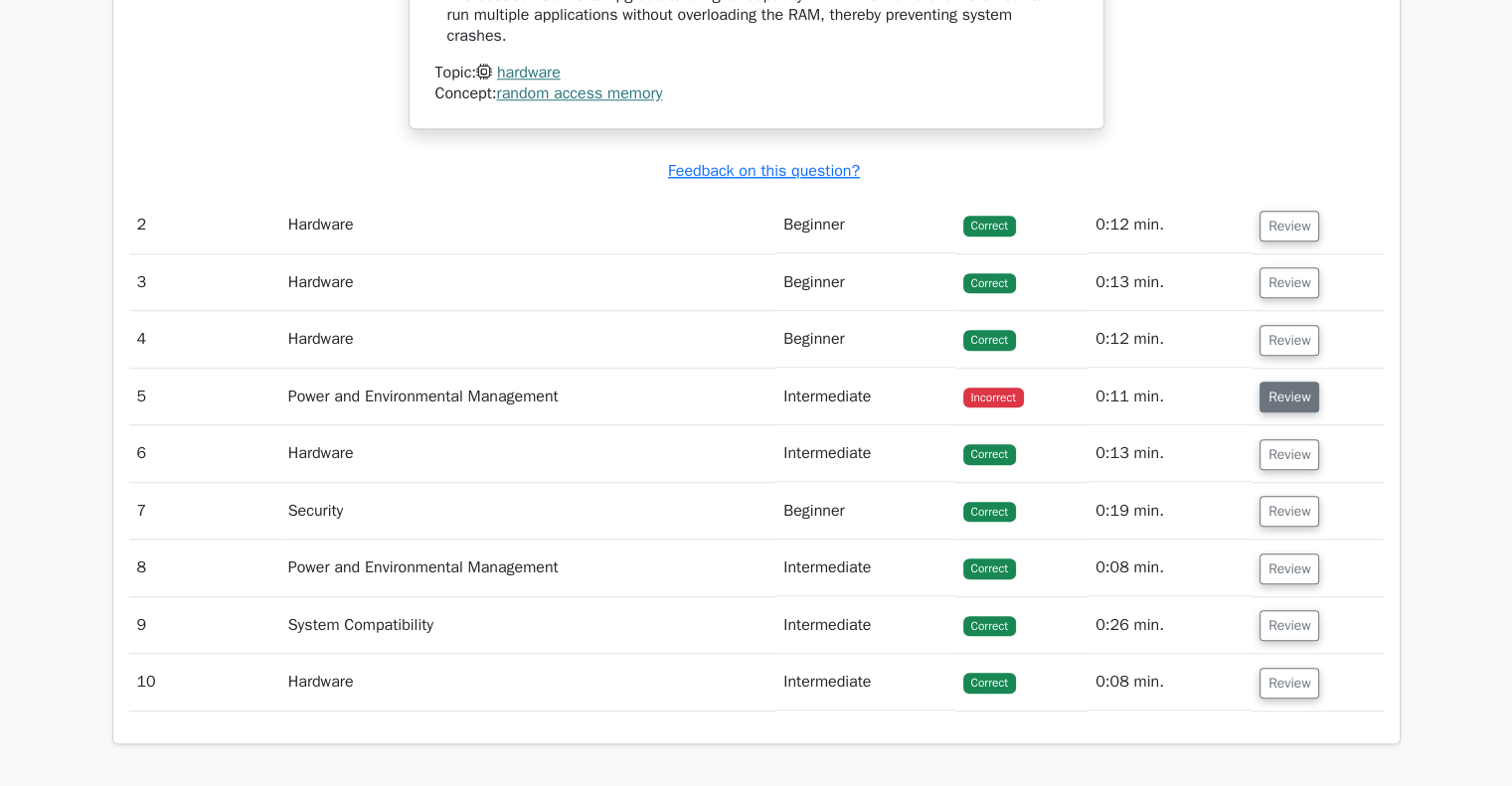 click on "Review" at bounding box center [1289, 396] 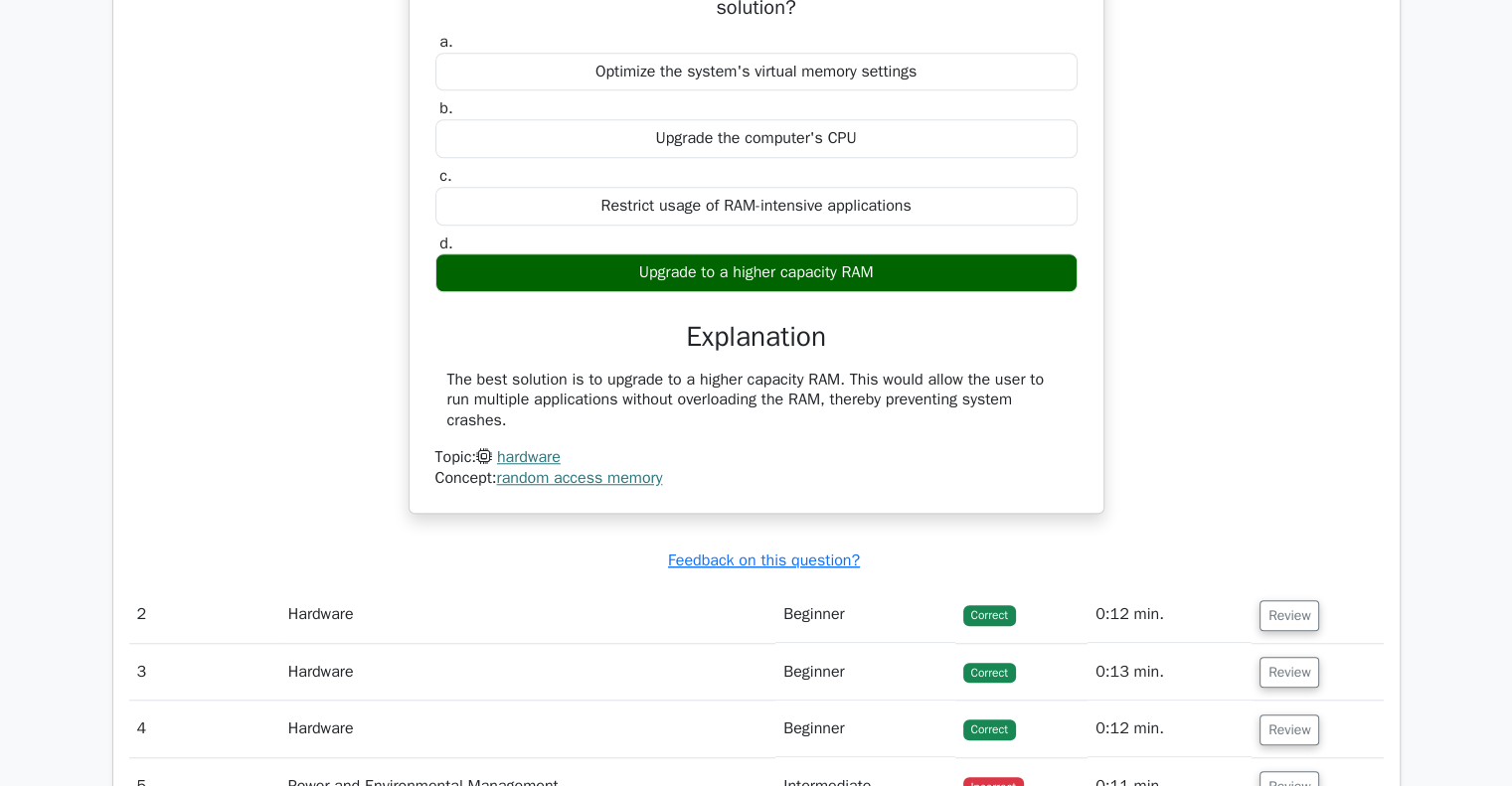 scroll, scrollTop: 1537, scrollLeft: 0, axis: vertical 